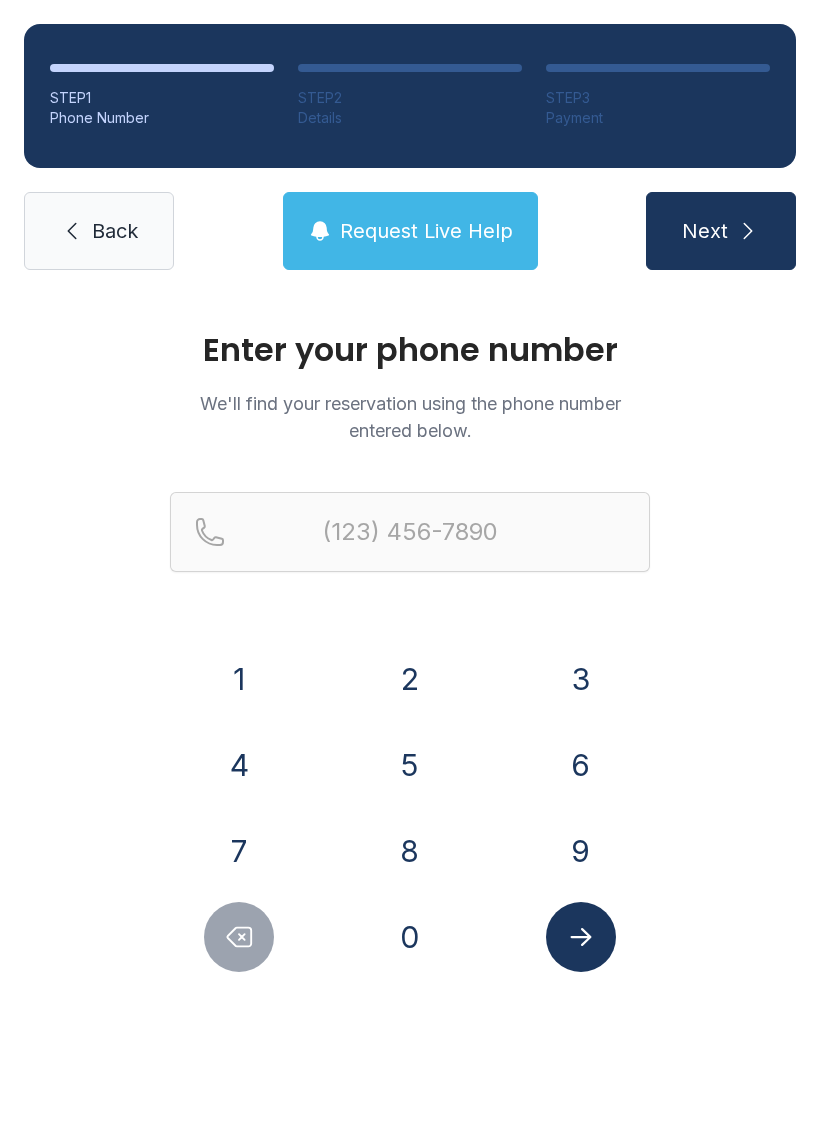 scroll, scrollTop: 0, scrollLeft: 0, axis: both 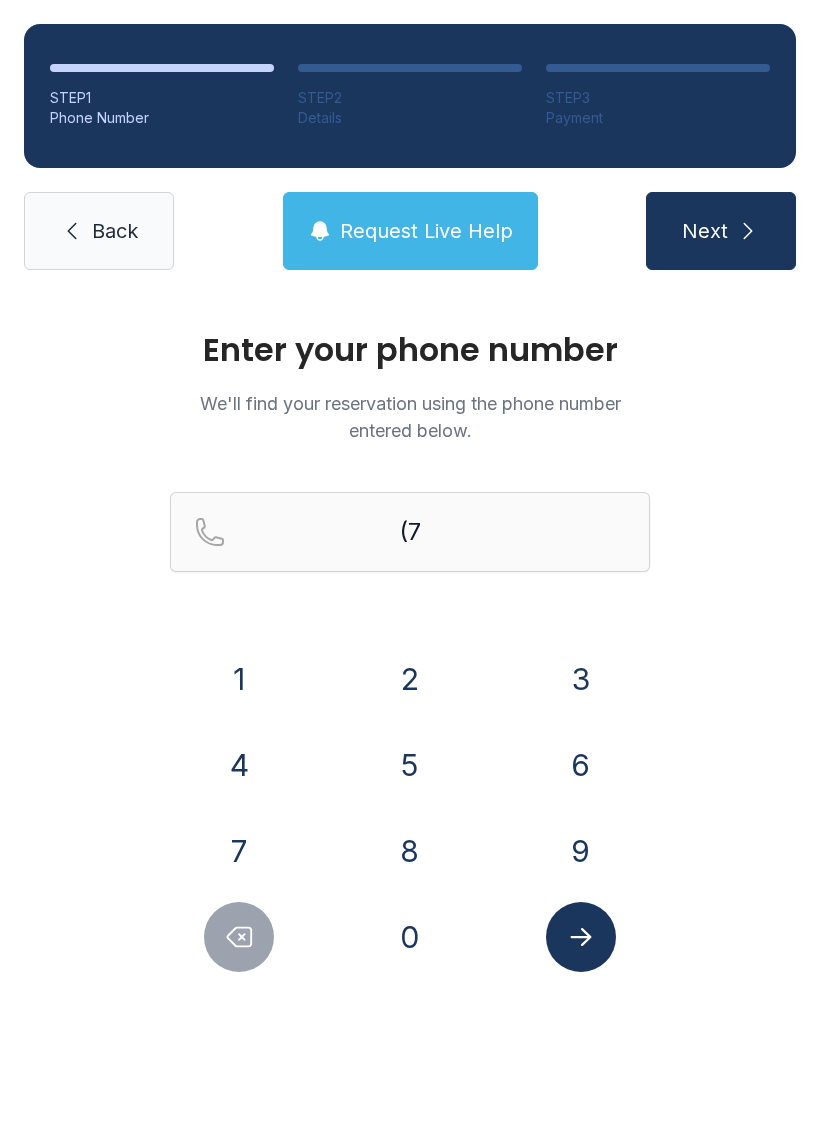 click on "0" at bounding box center [239, 679] 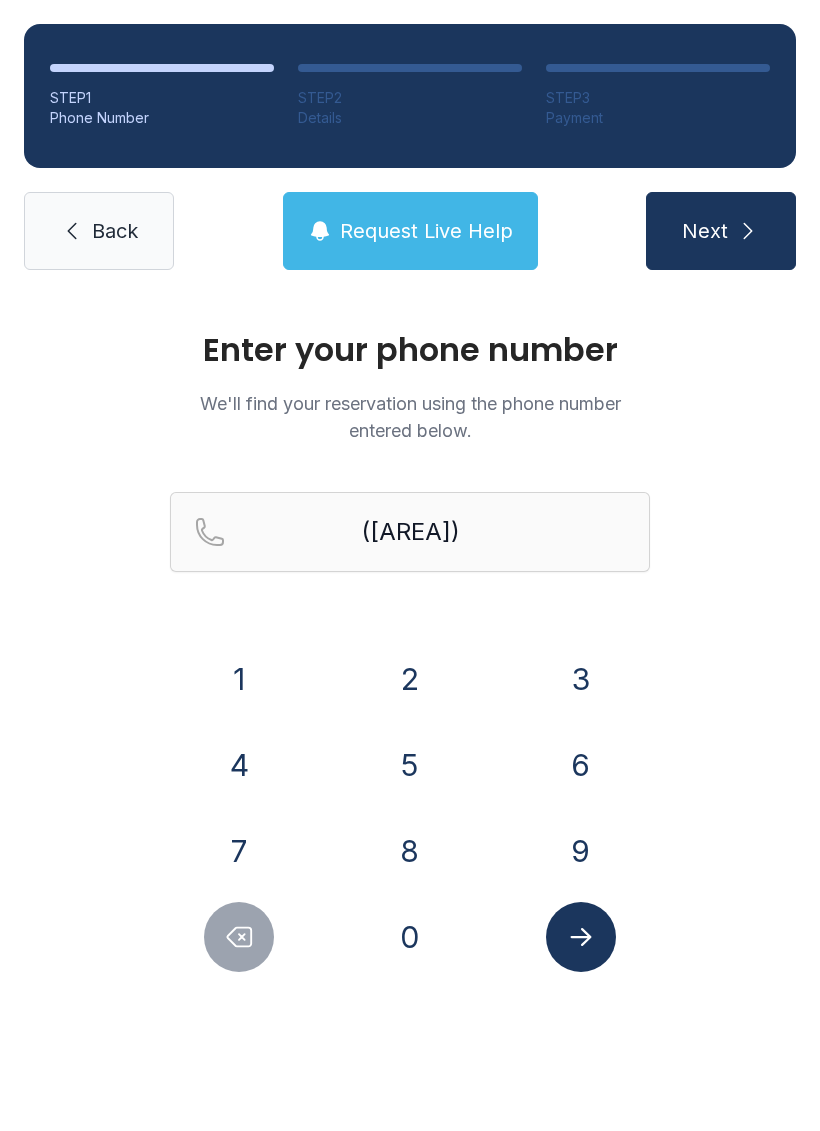 click on "6" at bounding box center [239, 679] 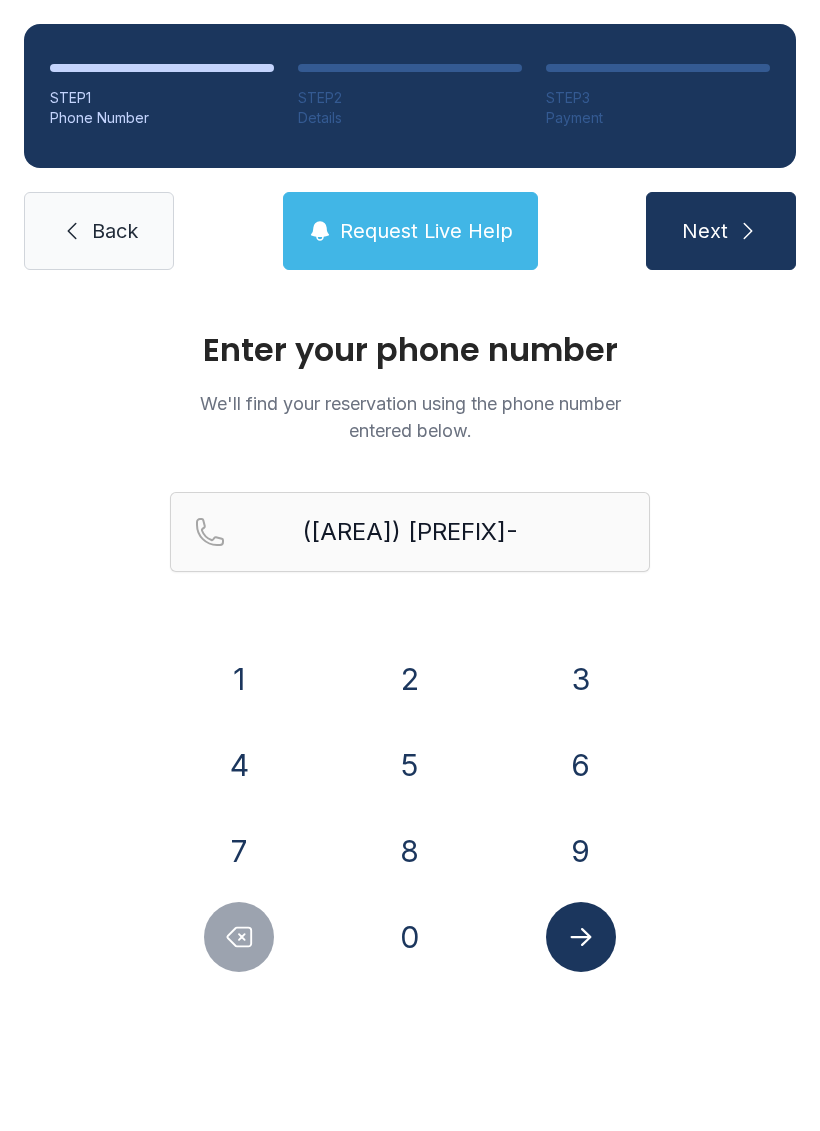 click on "3" at bounding box center (239, 679) 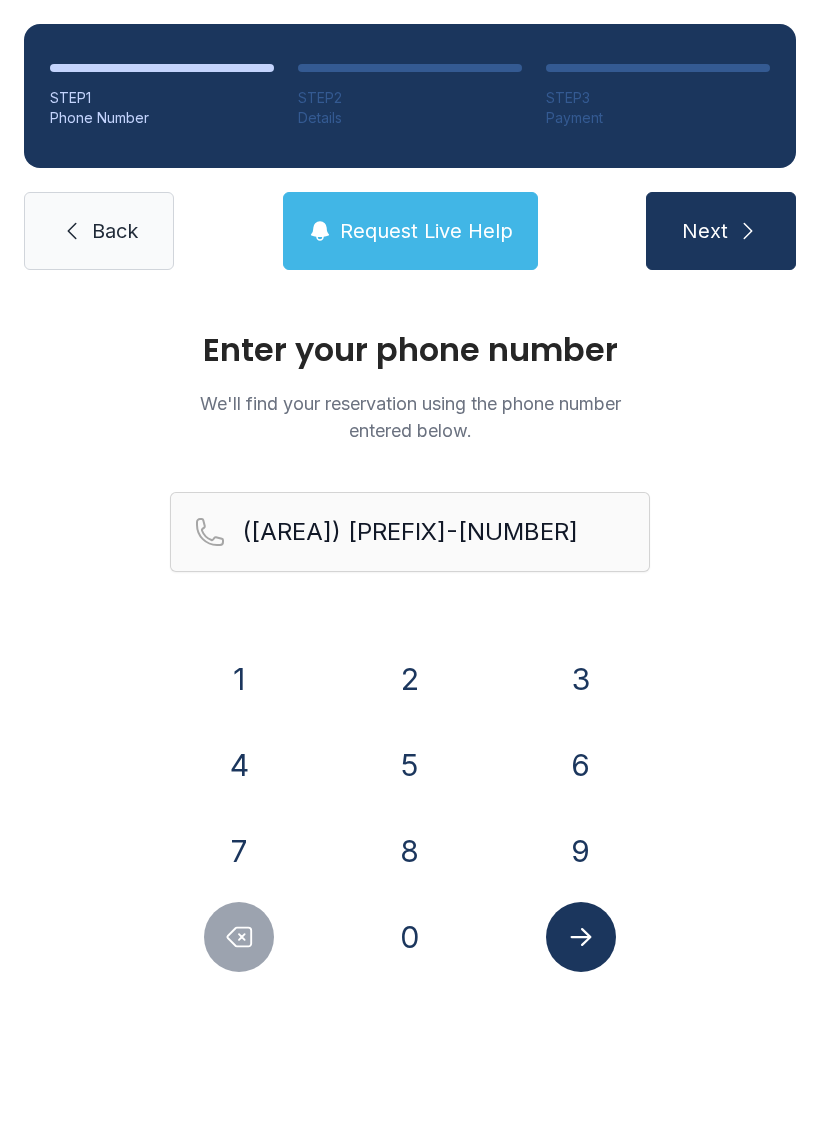 click on "7" at bounding box center [239, 679] 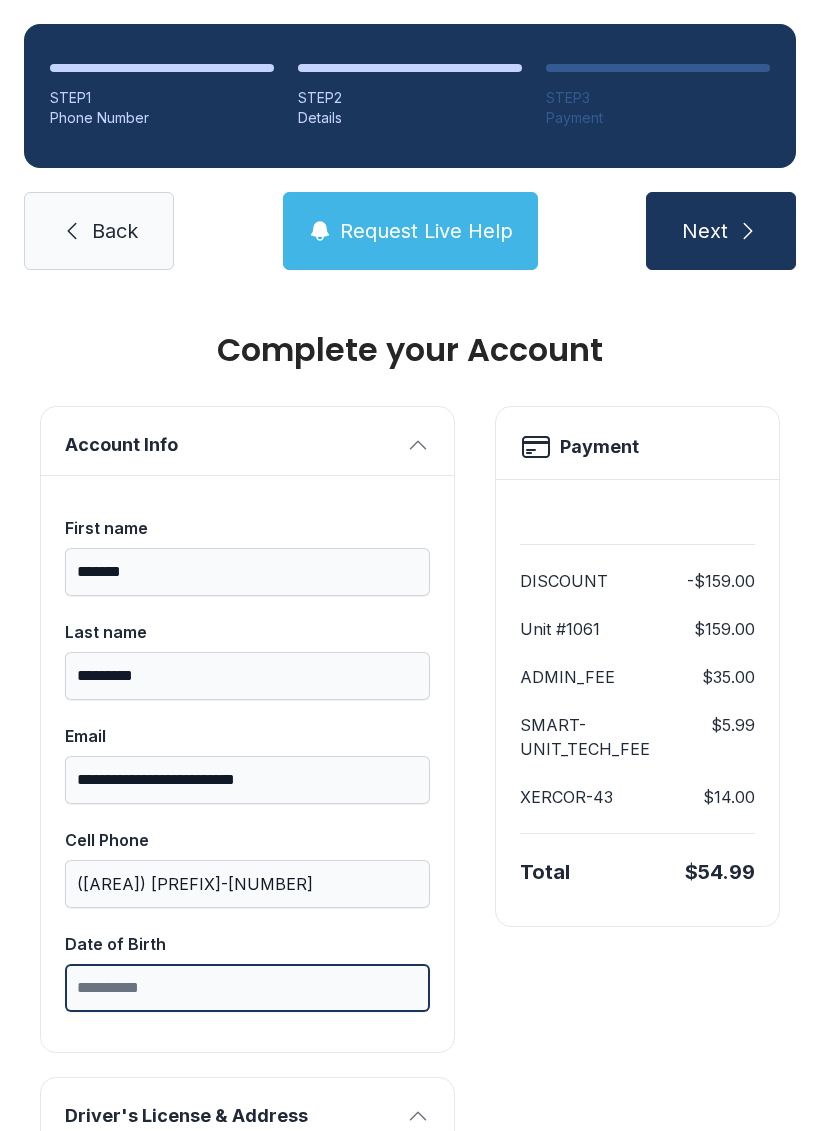 click on "Date of Birth" at bounding box center [247, 988] 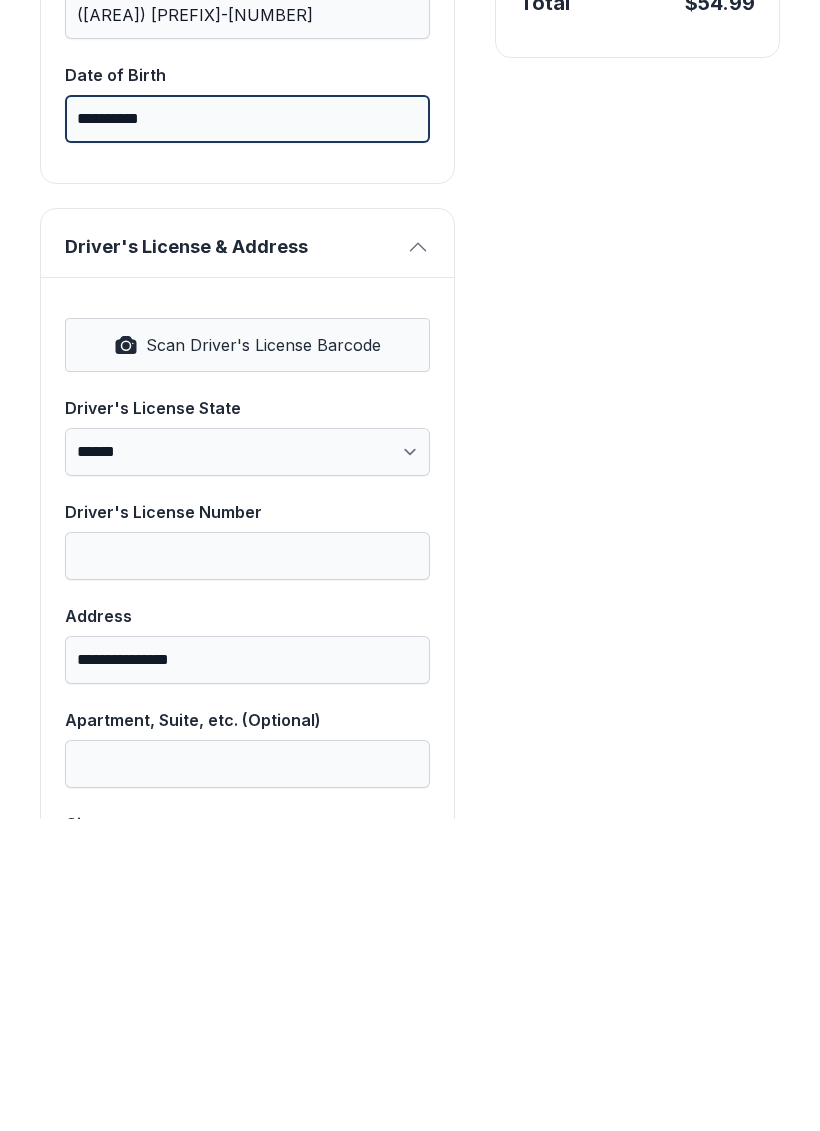 scroll, scrollTop: 559, scrollLeft: 0, axis: vertical 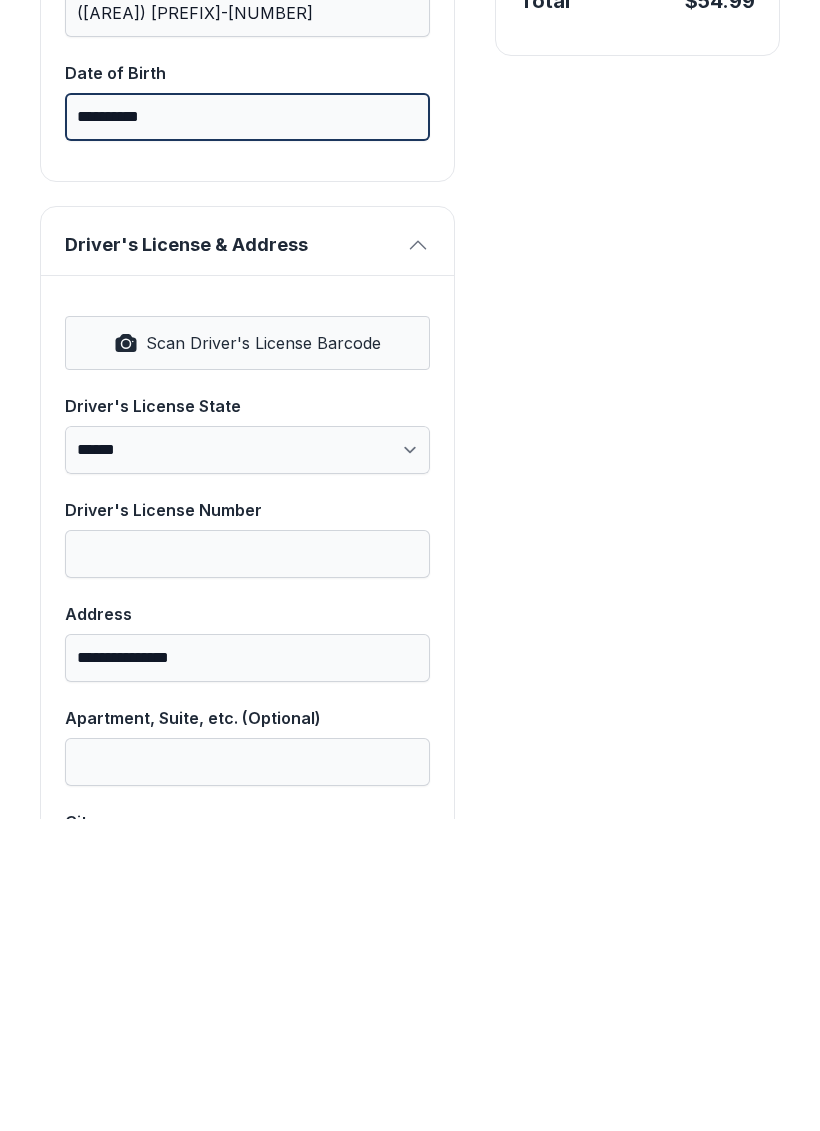 type on "**********" 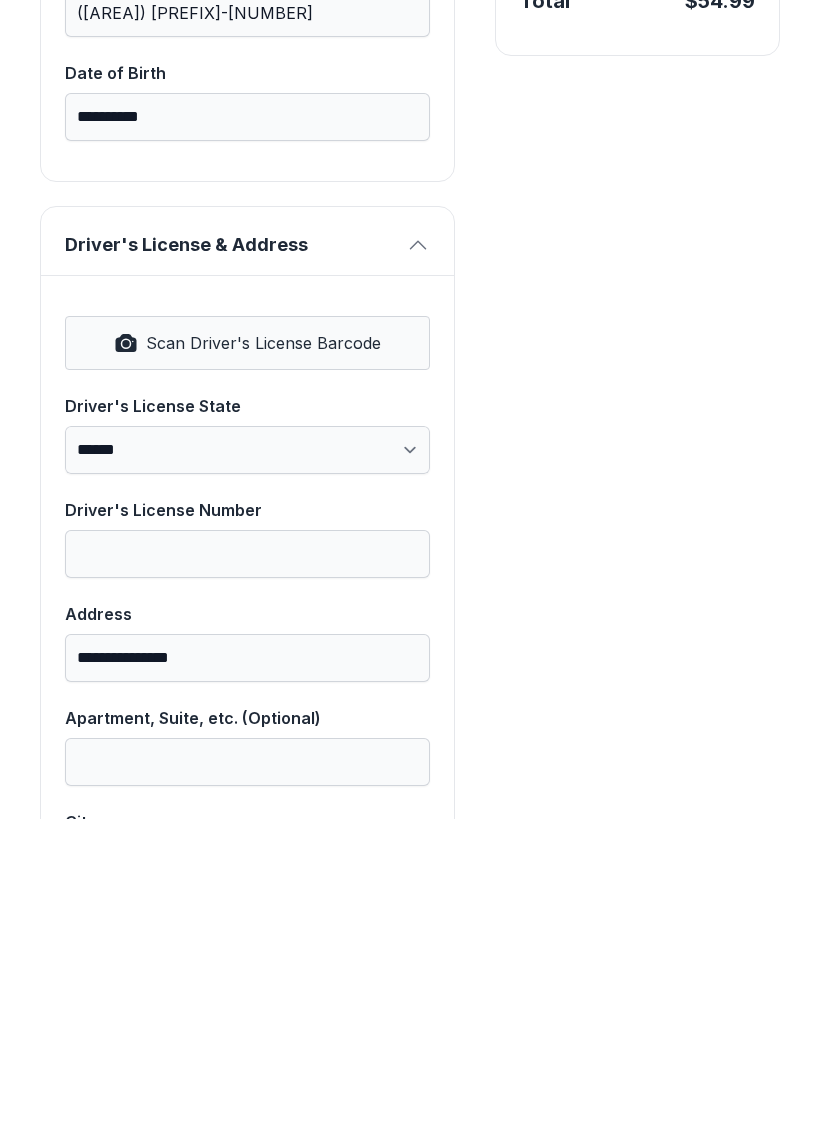 click on "Scan Driver's License Barcode" at bounding box center [263, 655] 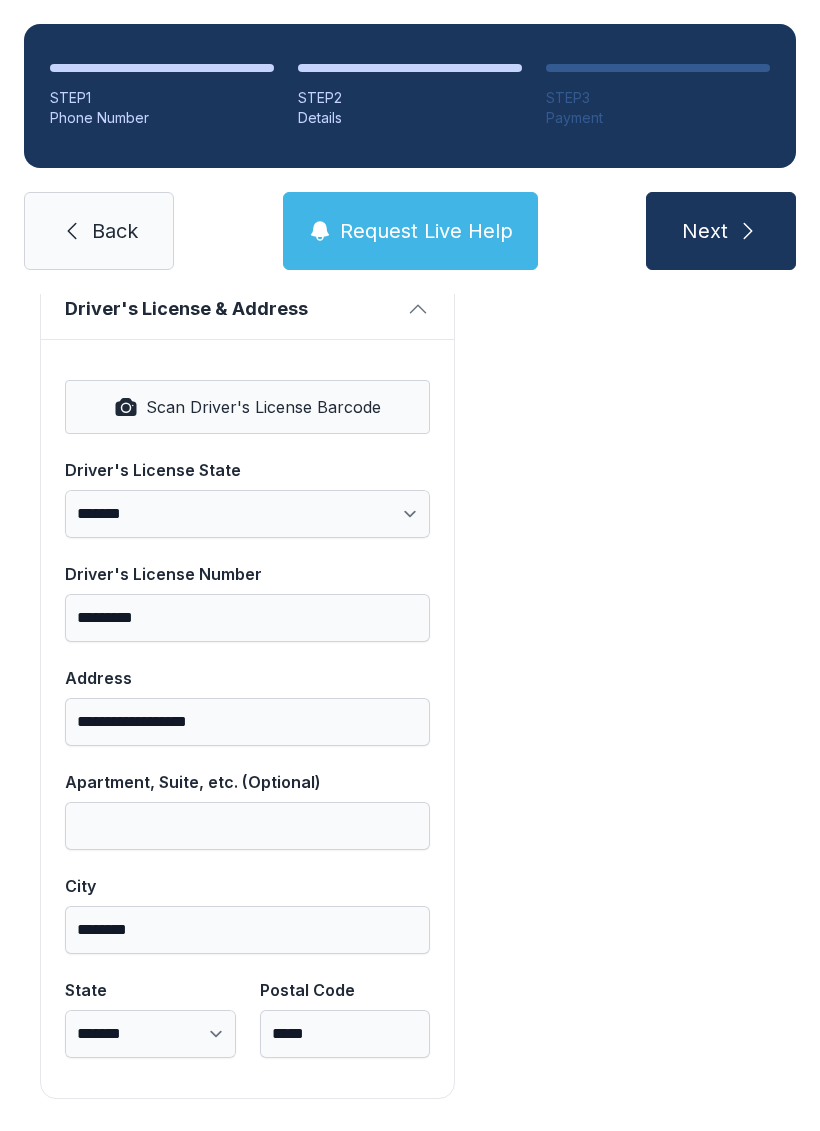 scroll, scrollTop: 806, scrollLeft: 0, axis: vertical 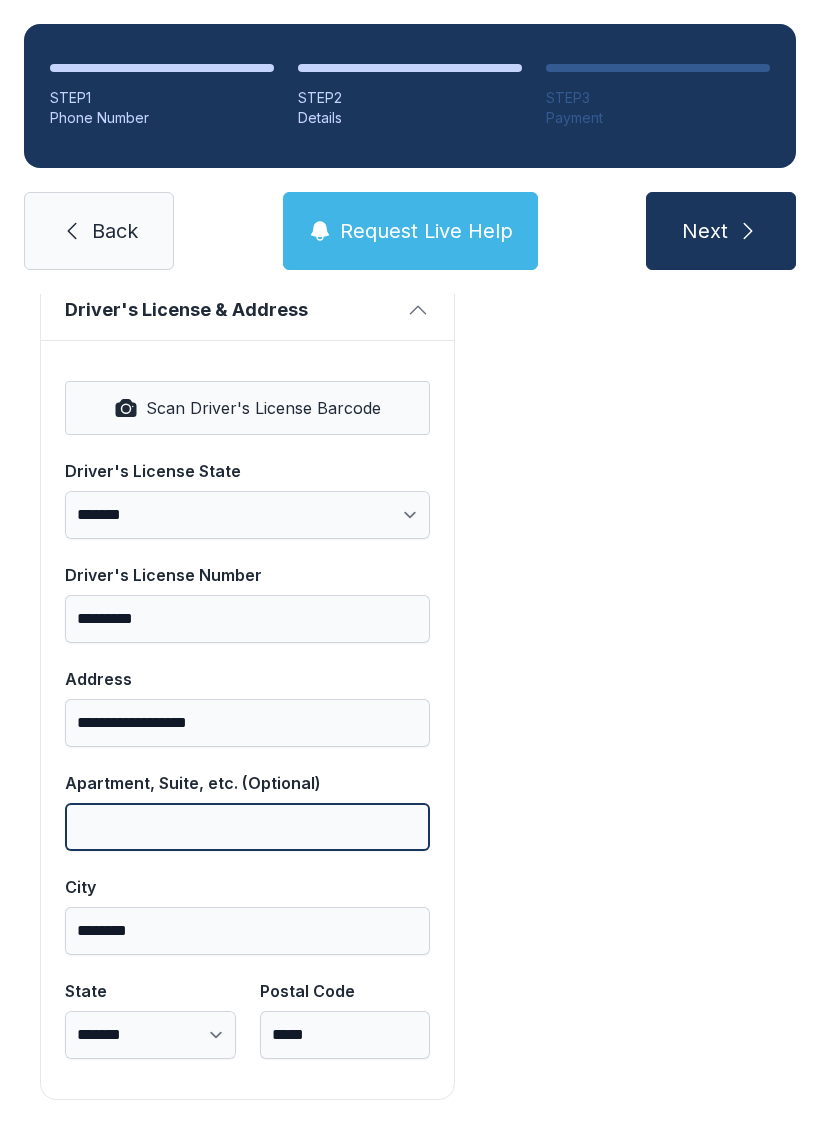 click on "Apartment, Suite, etc. (Optional)" at bounding box center (247, 827) 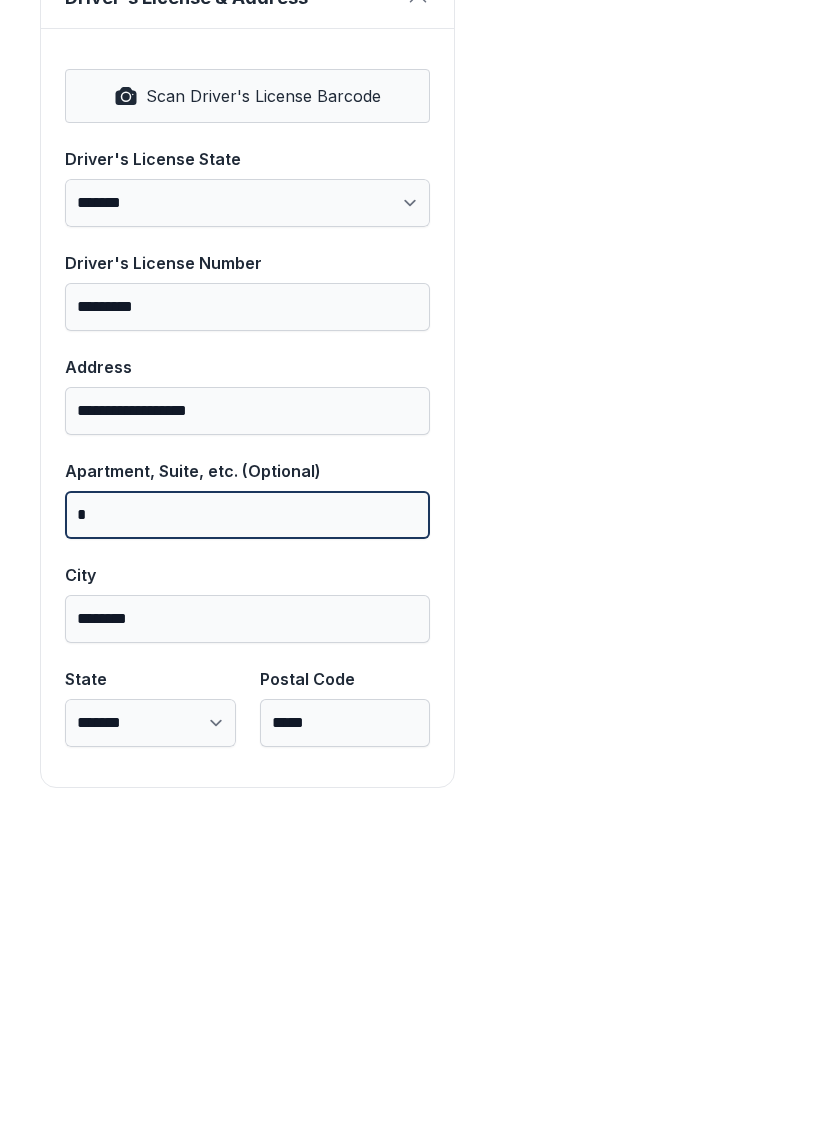 type on "*" 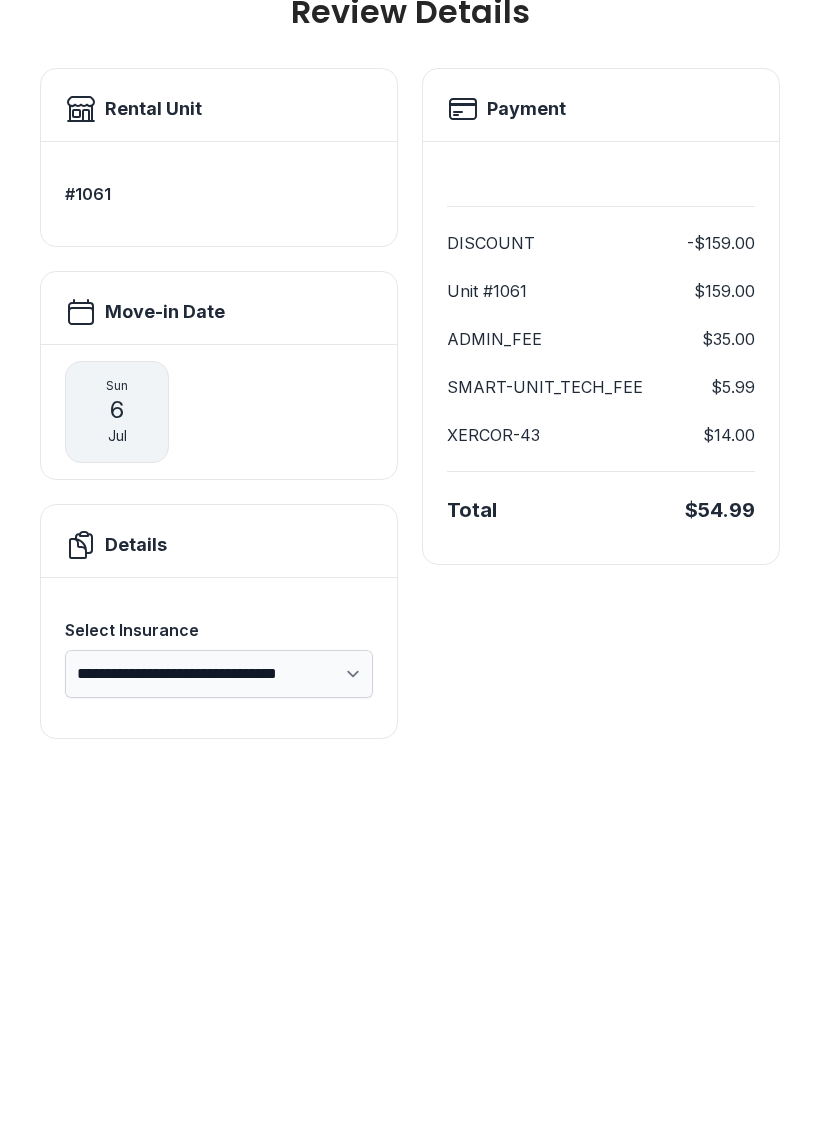 scroll, scrollTop: 0, scrollLeft: 0, axis: both 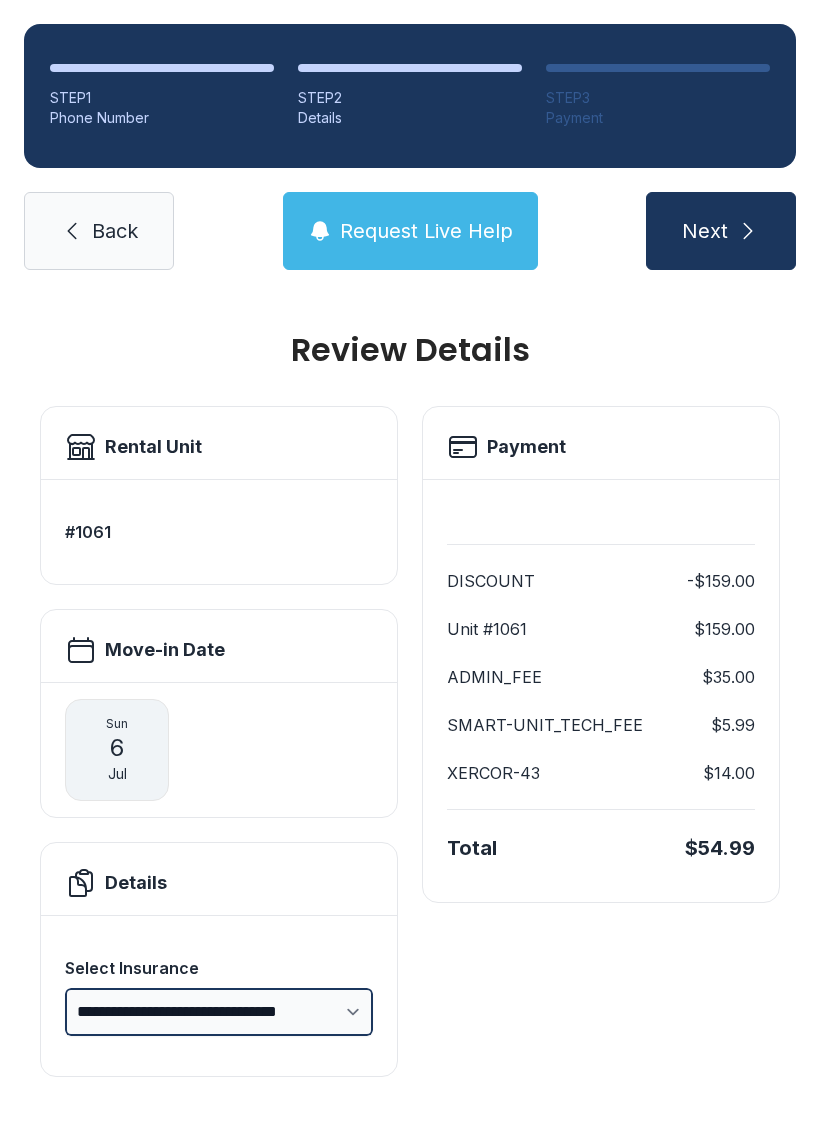 click on "**********" at bounding box center (219, 1012) 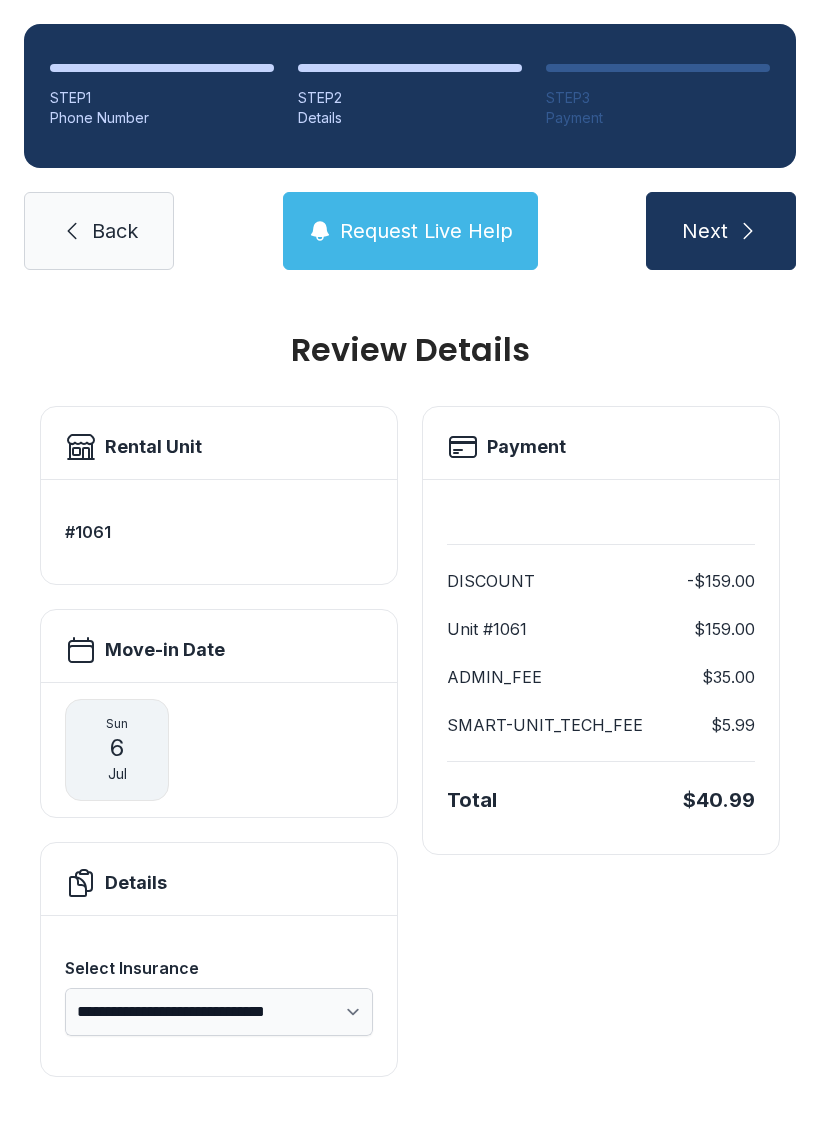 click on "Next" at bounding box center [705, 231] 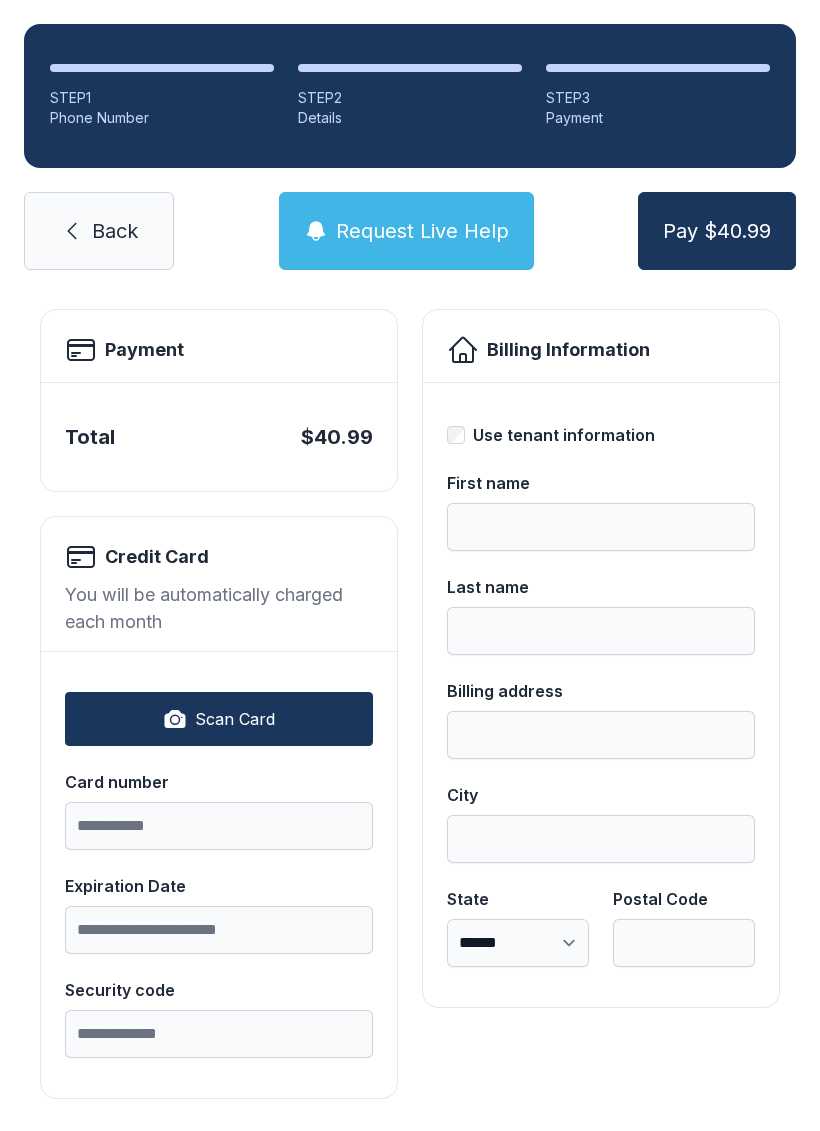 scroll, scrollTop: 96, scrollLeft: 0, axis: vertical 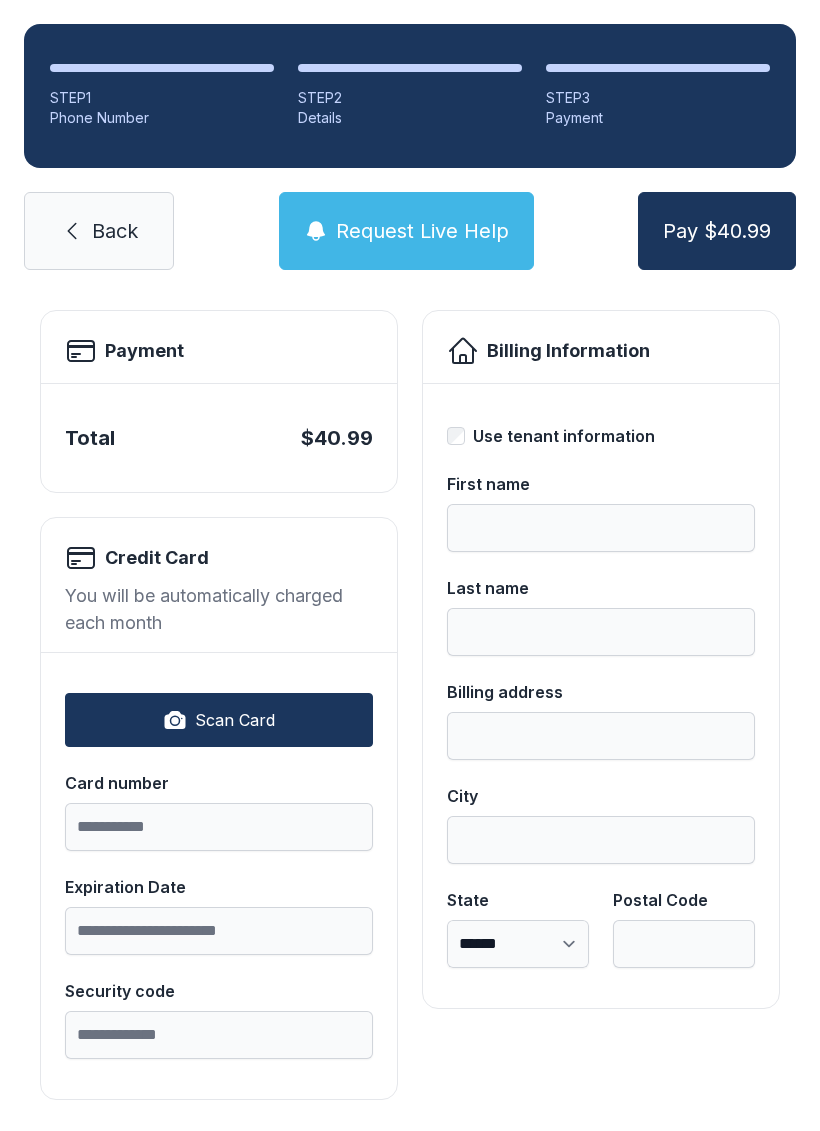 click on "Request Live Help" at bounding box center [422, 231] 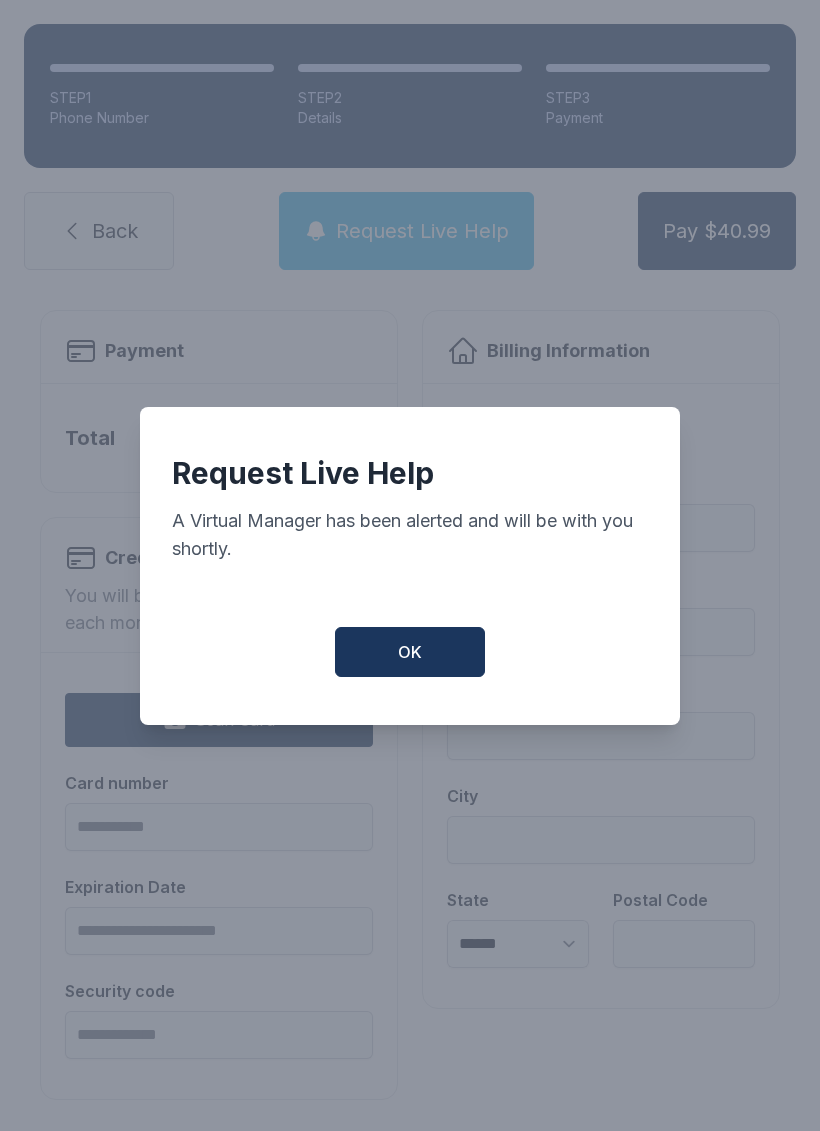 click on "OK" at bounding box center (410, 652) 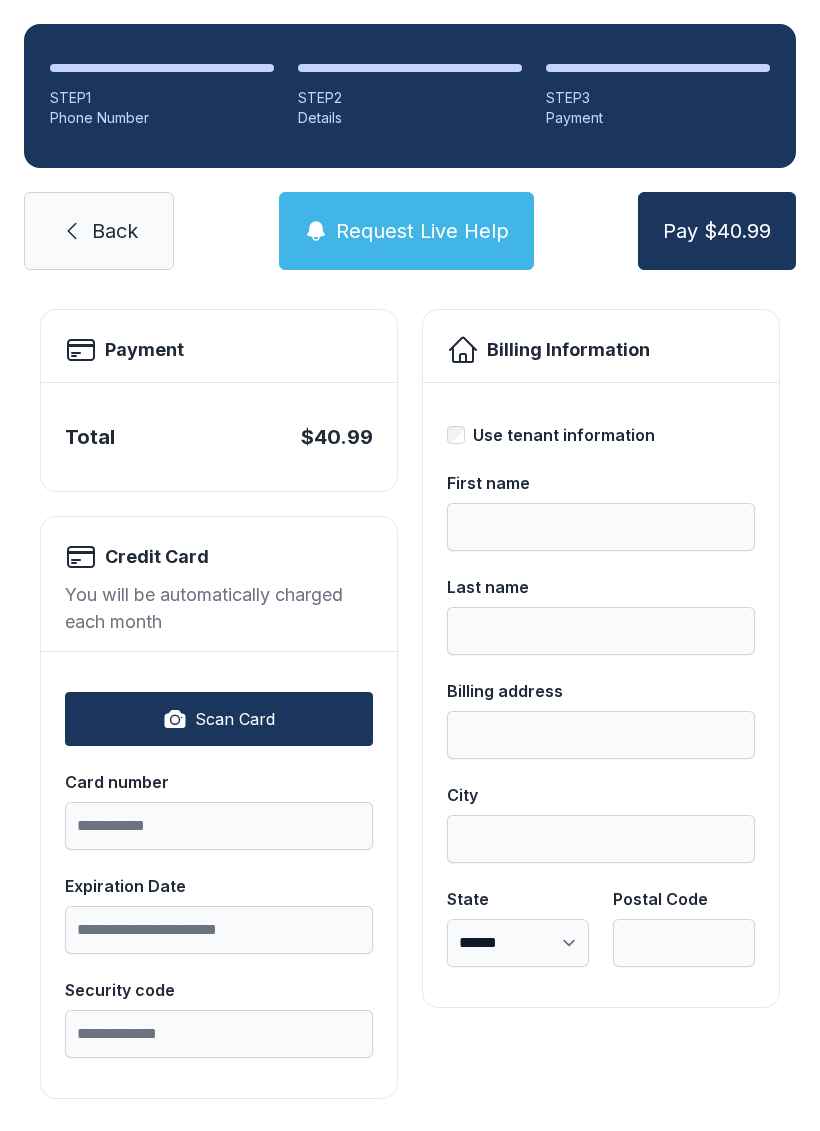 scroll, scrollTop: 96, scrollLeft: 0, axis: vertical 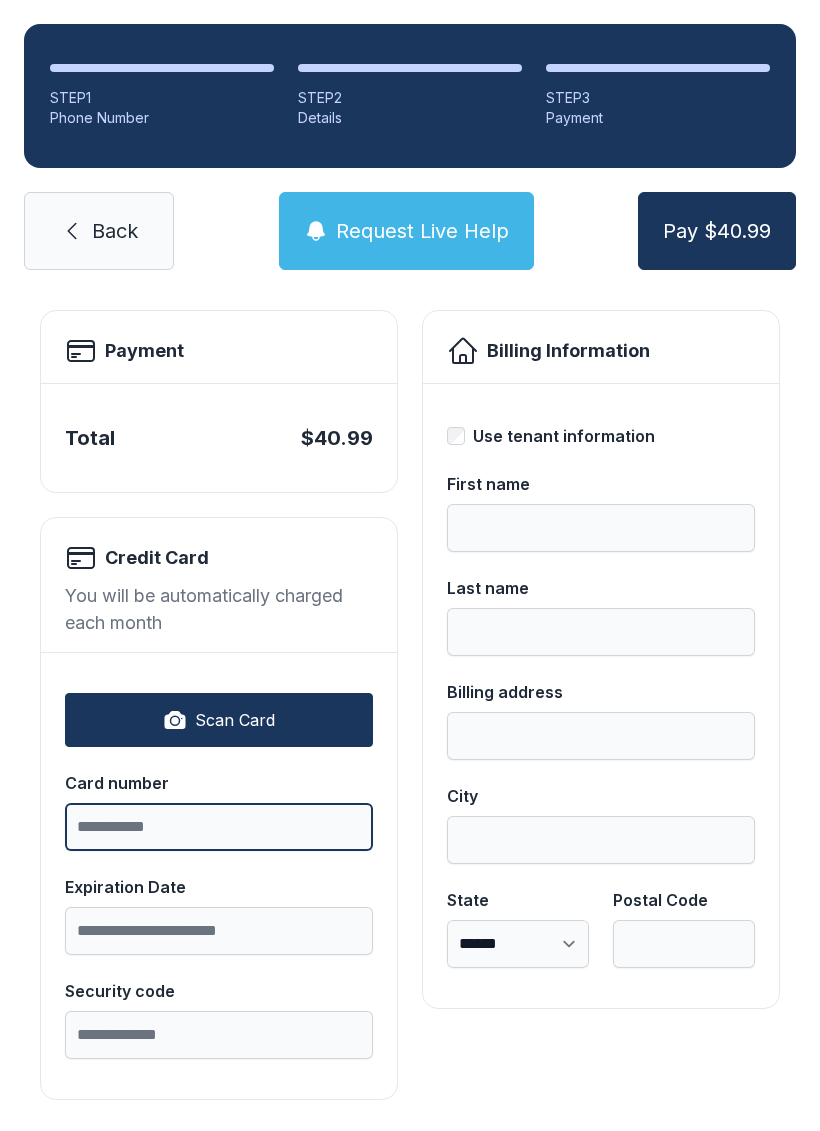 click on "Card number" at bounding box center (219, 827) 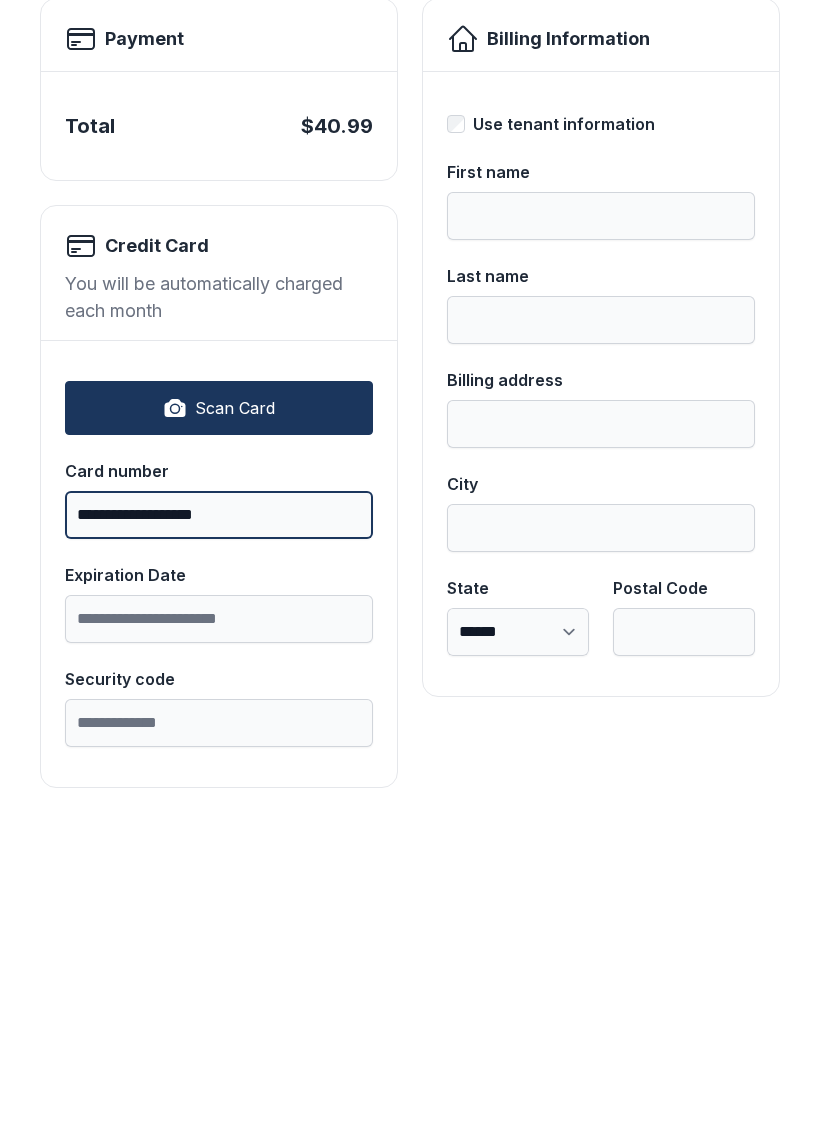 type on "**********" 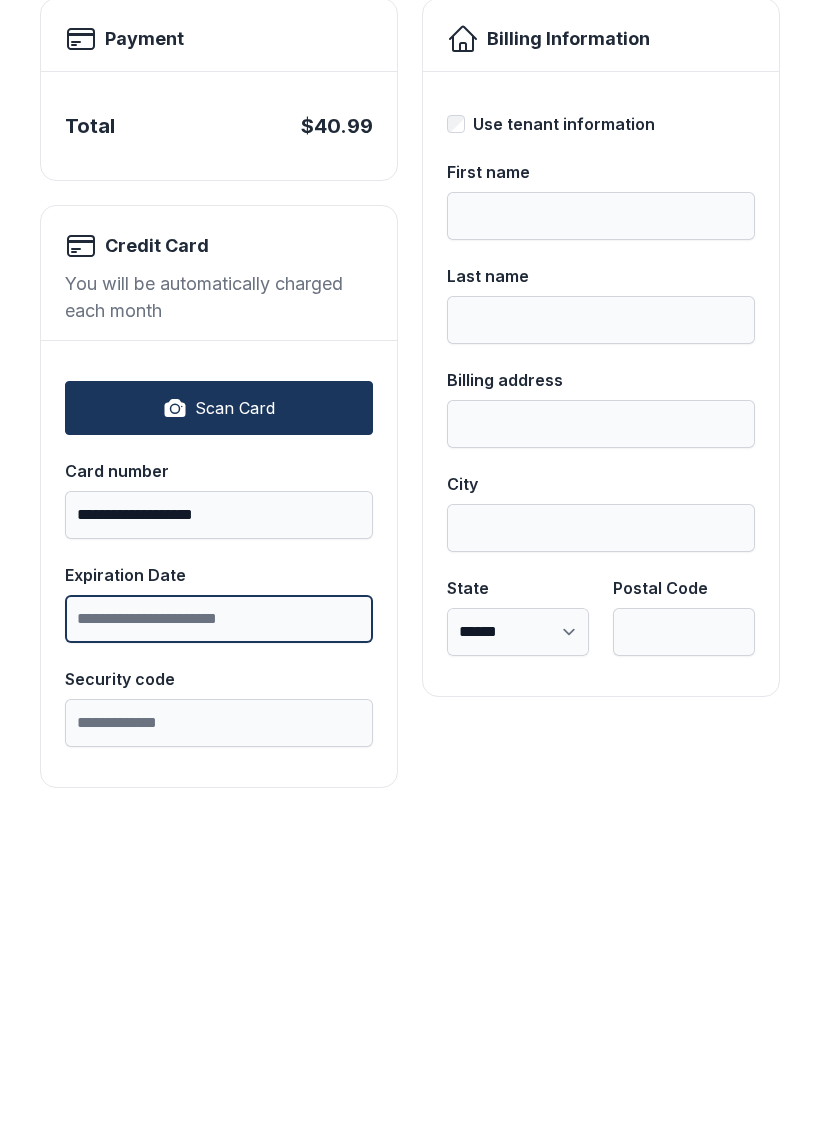click on "Expiration Date" at bounding box center (219, 931) 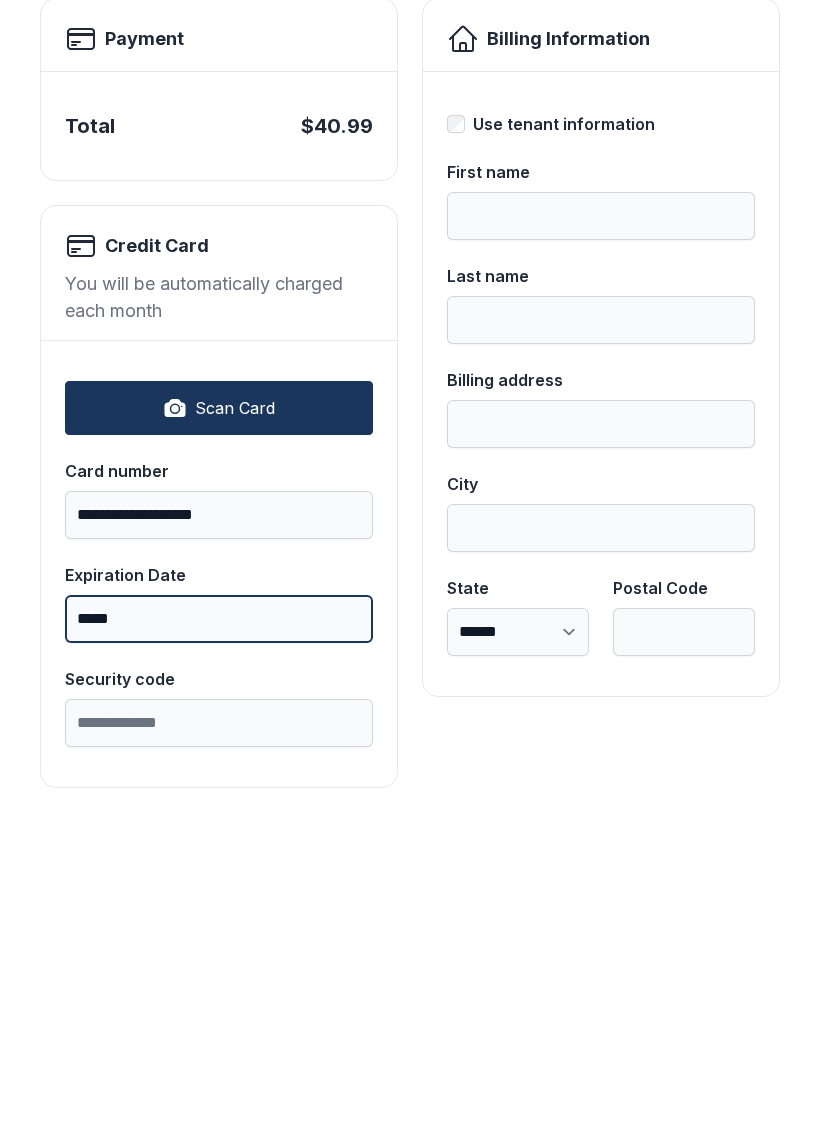 type on "*****" 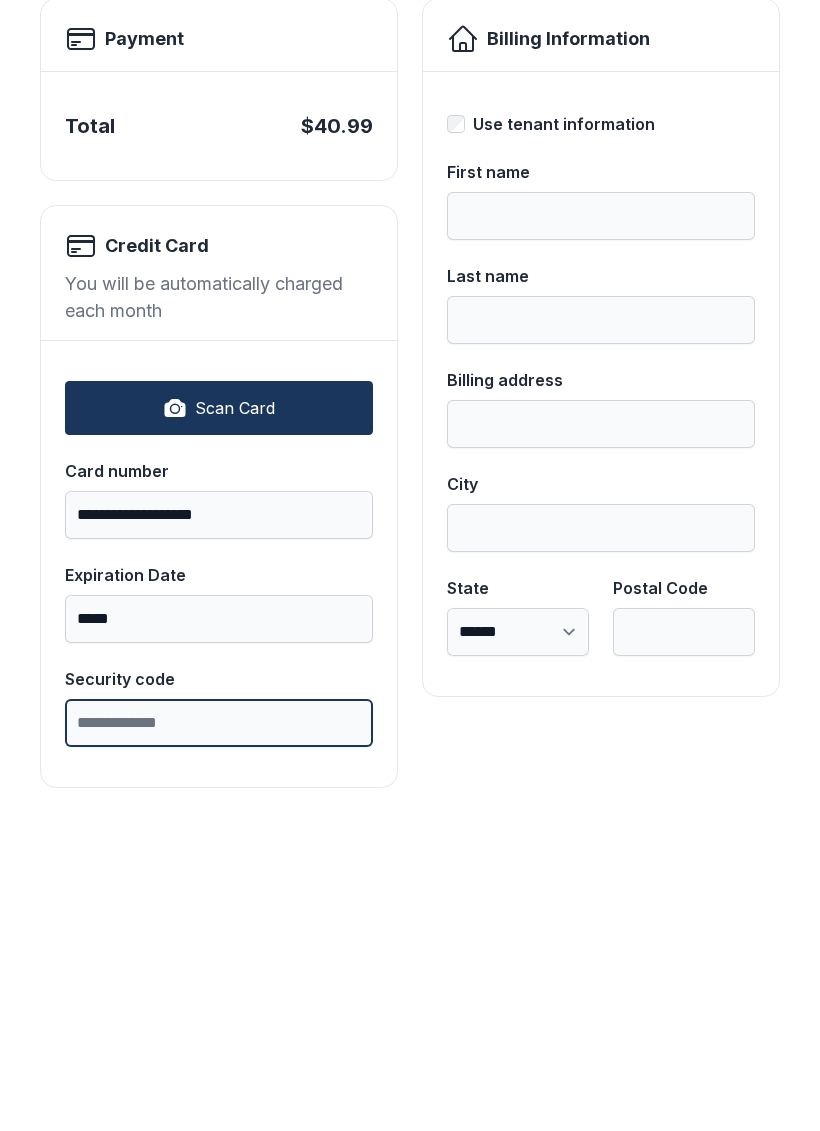 click on "Security code" at bounding box center (219, 1035) 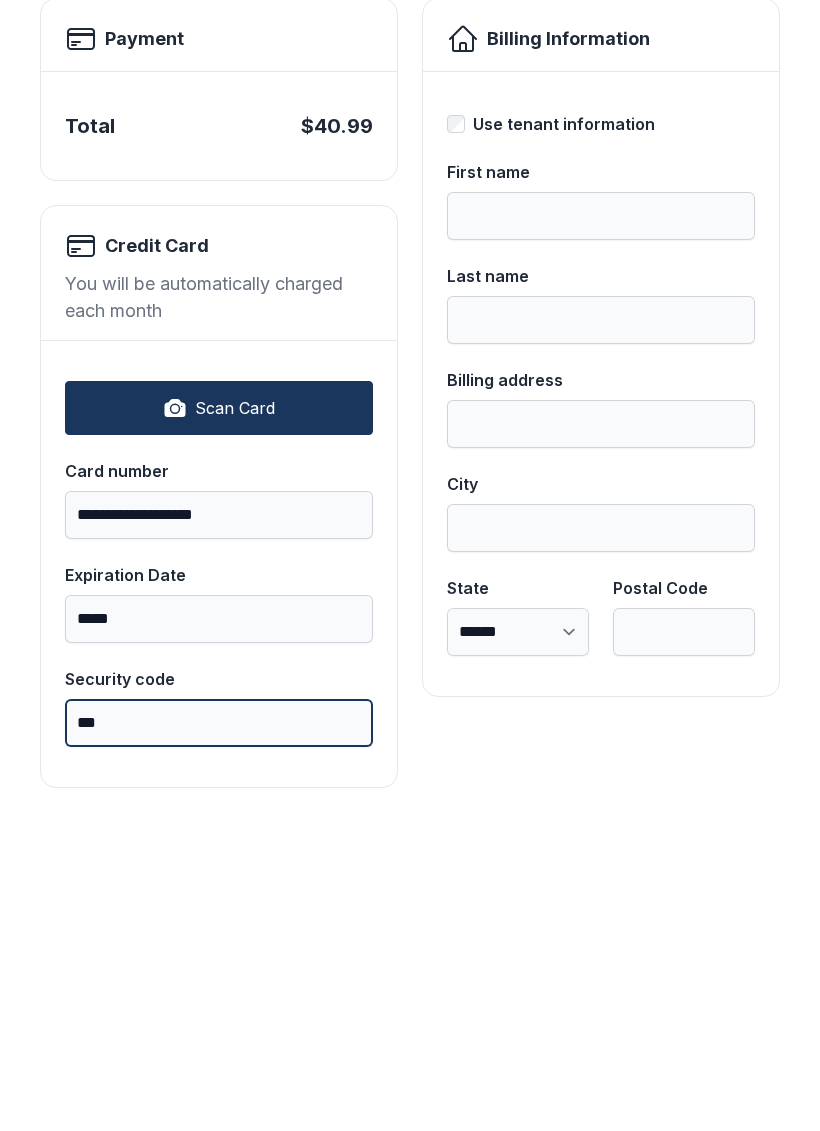 type on "***" 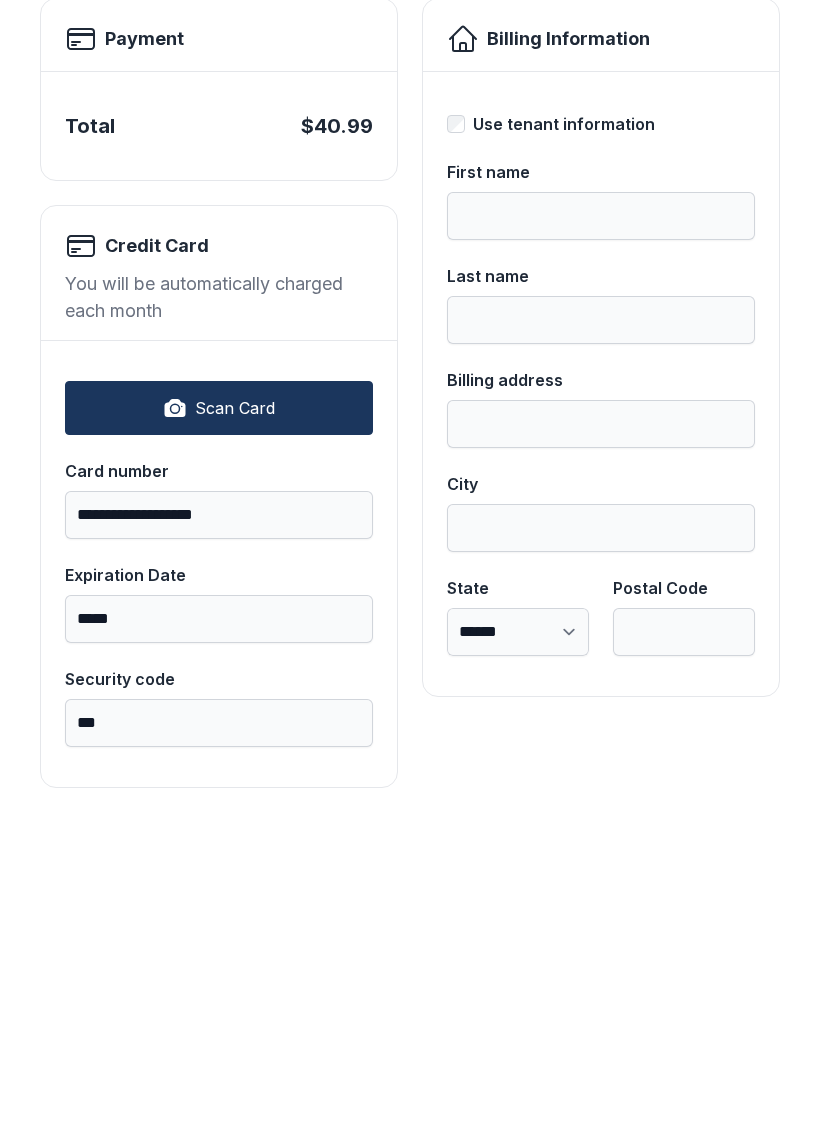 click on "**********" at bounding box center (219, 876) 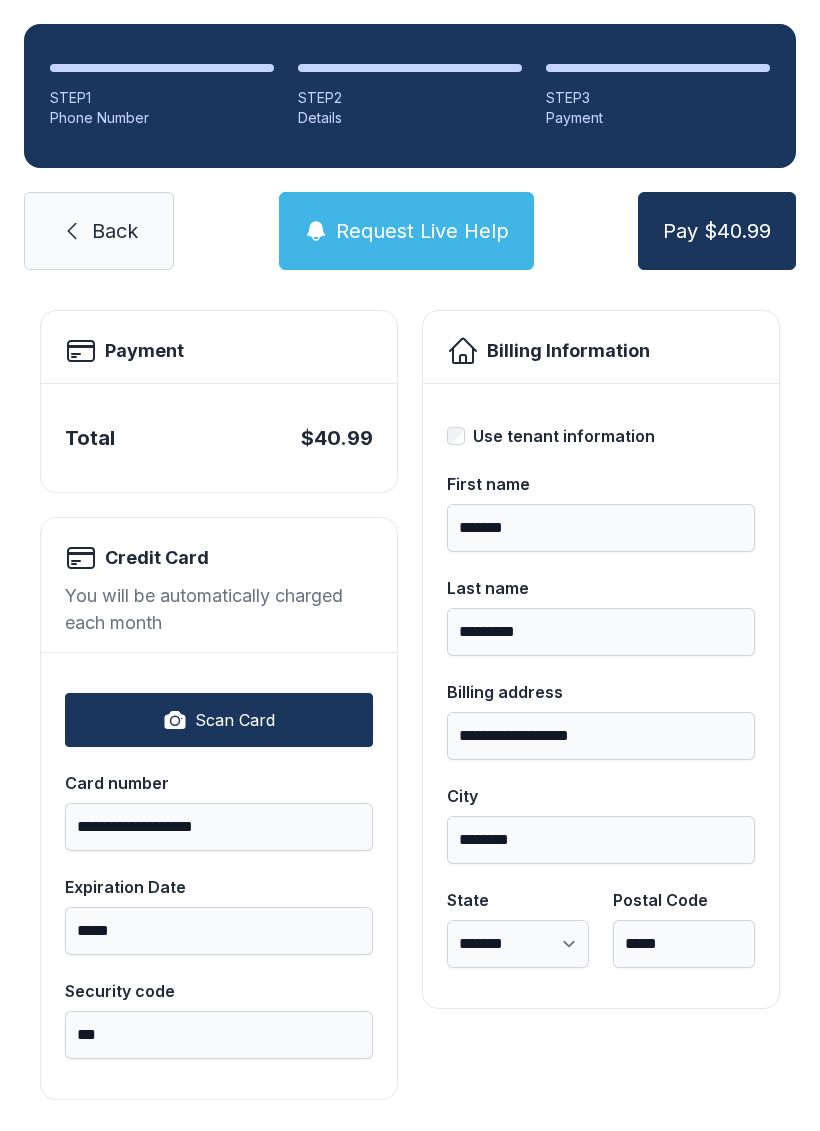 click on "Pay $40.99" at bounding box center [717, 231] 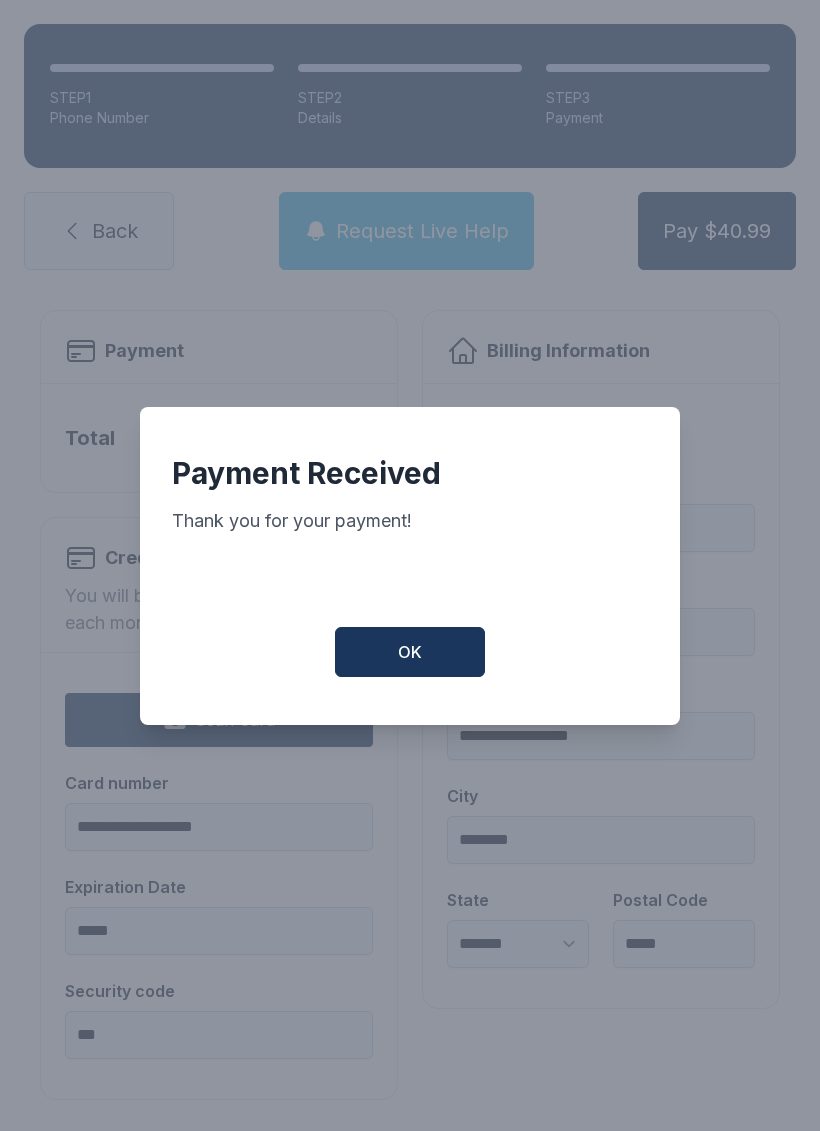 click on "OK" at bounding box center [410, 652] 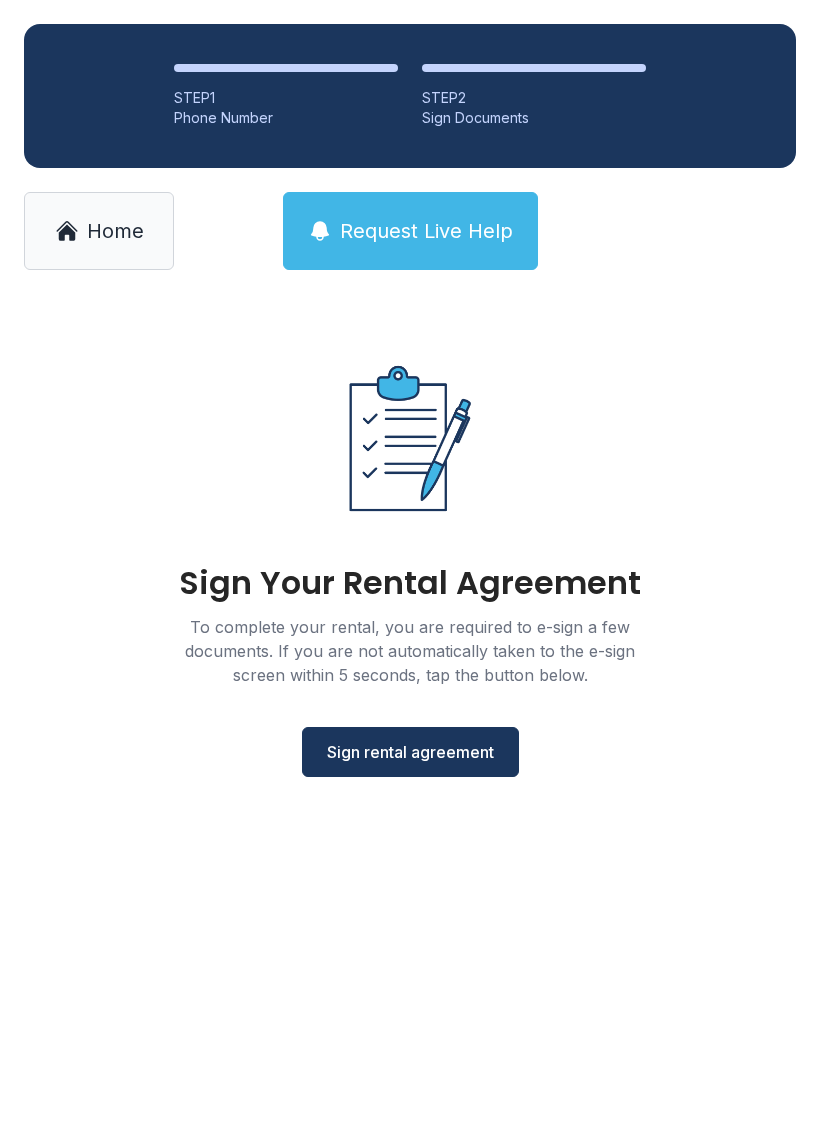 scroll, scrollTop: 0, scrollLeft: 0, axis: both 